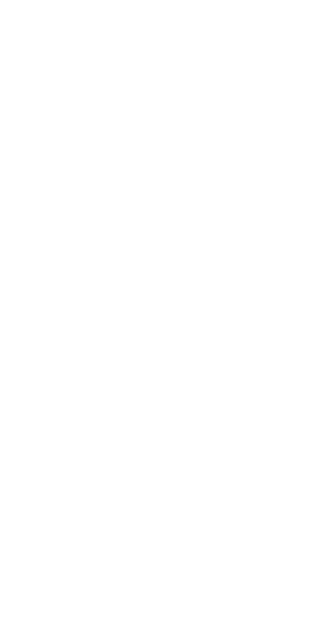 scroll, scrollTop: 0, scrollLeft: 0, axis: both 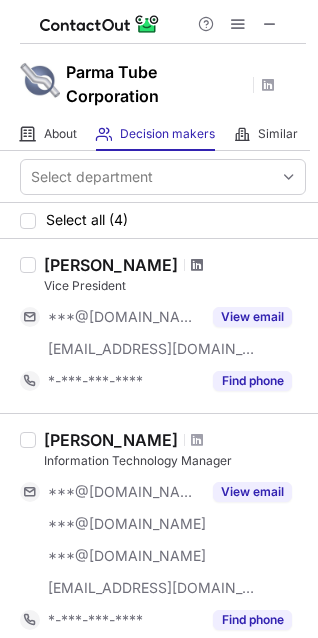 click at bounding box center [197, 265] 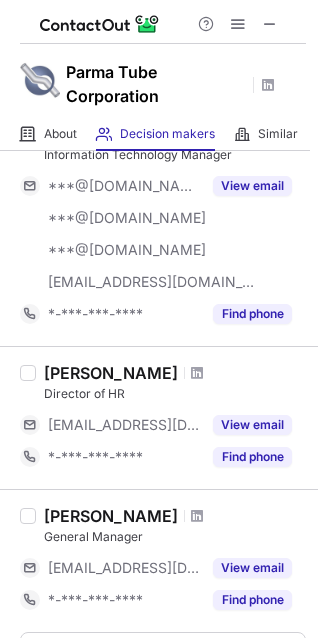 scroll, scrollTop: 311, scrollLeft: 0, axis: vertical 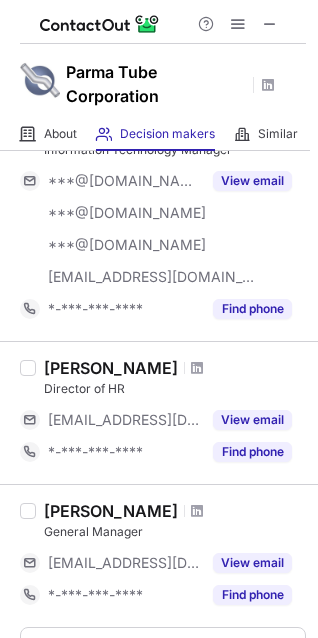 click at bounding box center (197, 368) 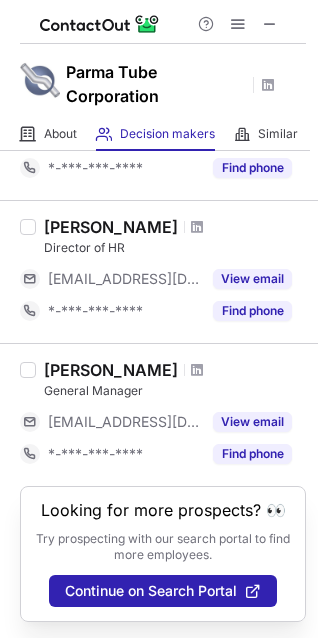 scroll, scrollTop: 468, scrollLeft: 0, axis: vertical 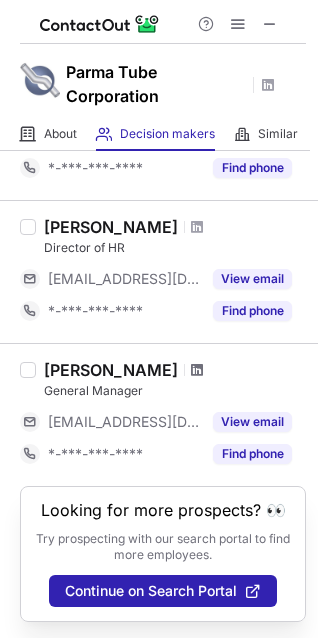 click at bounding box center [197, 370] 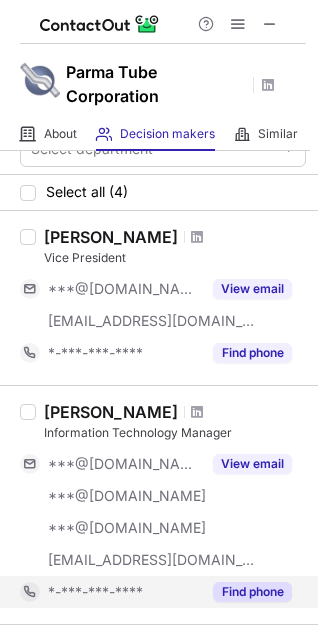scroll, scrollTop: 0, scrollLeft: 0, axis: both 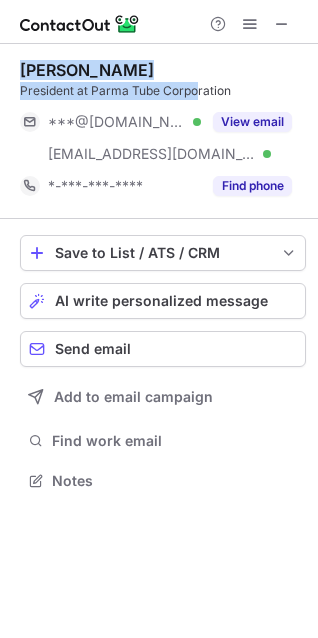 drag, startPoint x: 199, startPoint y: 94, endPoint x: 17, endPoint y: 65, distance: 184.29596 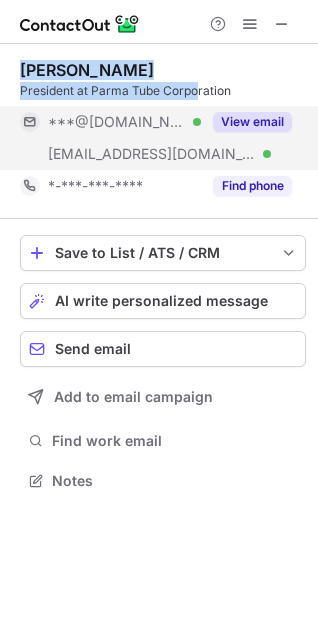 click on "View email" at bounding box center [252, 122] 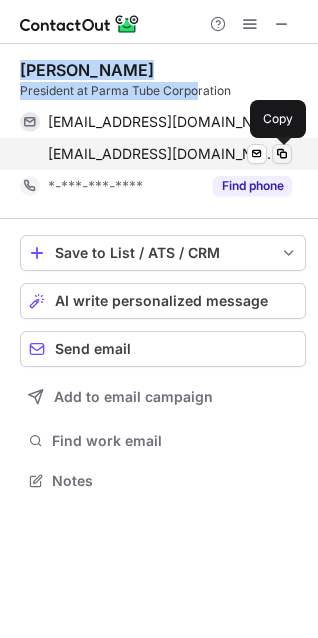 click at bounding box center (282, 154) 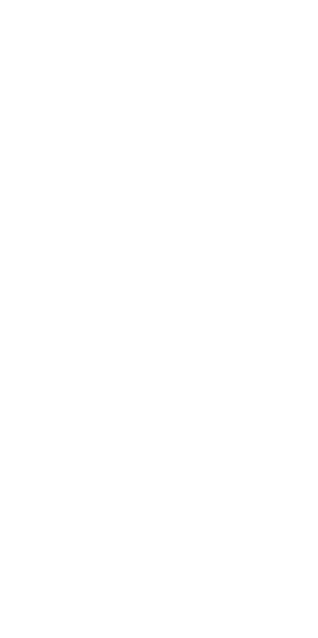 scroll, scrollTop: 0, scrollLeft: 0, axis: both 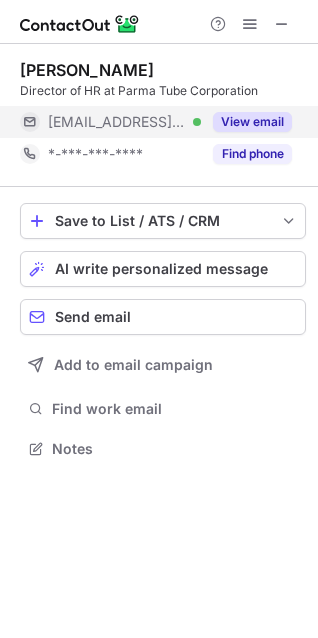 drag, startPoint x: 253, startPoint y: 105, endPoint x: 253, endPoint y: 118, distance: 13 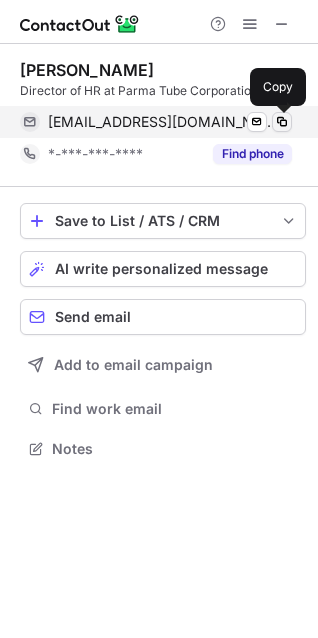 click at bounding box center [282, 122] 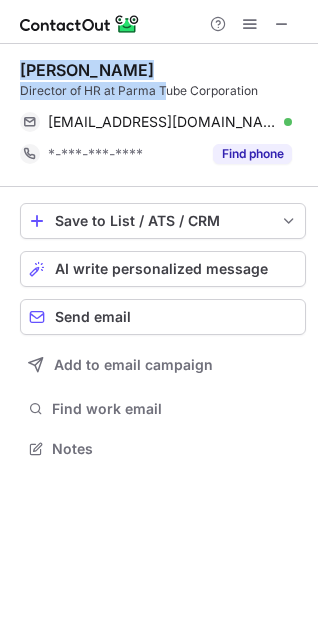 drag, startPoint x: 165, startPoint y: 86, endPoint x: 20, endPoint y: 72, distance: 145.6743 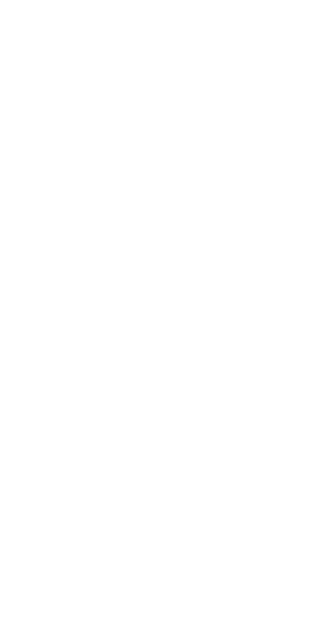 scroll, scrollTop: 0, scrollLeft: 0, axis: both 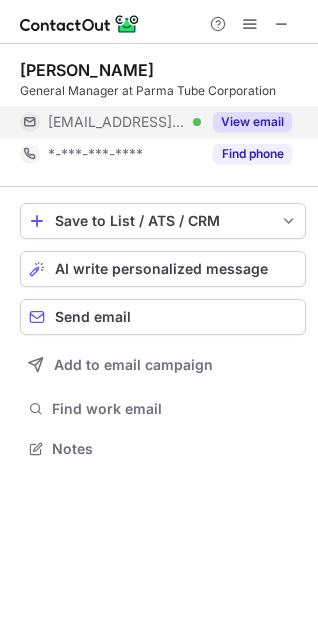 click on "View email" at bounding box center [252, 122] 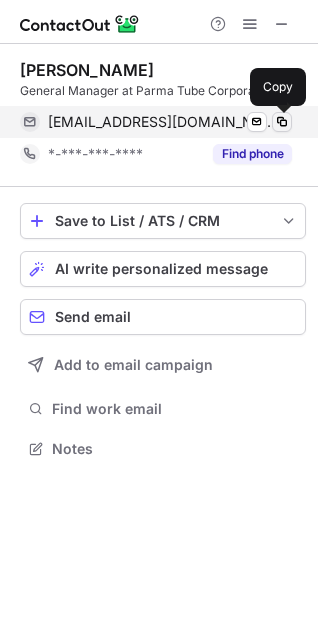 click at bounding box center [282, 122] 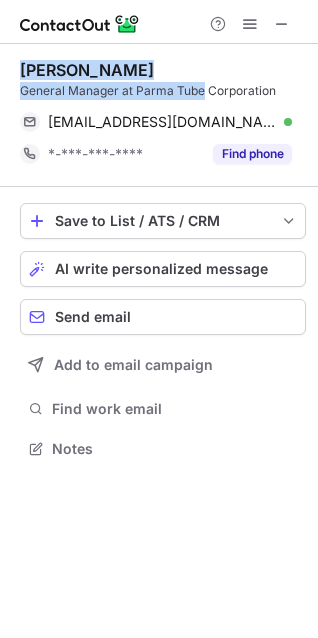 drag, startPoint x: 203, startPoint y: 98, endPoint x: 13, endPoint y: 76, distance: 191.26944 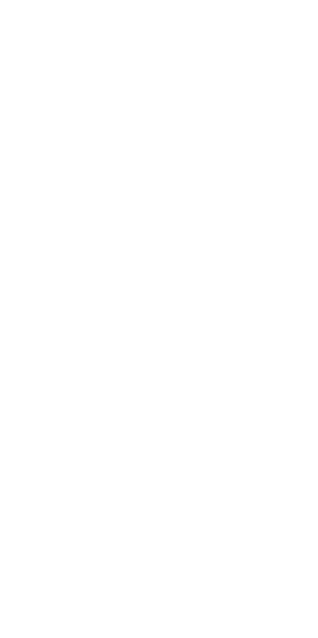 scroll, scrollTop: 0, scrollLeft: 0, axis: both 